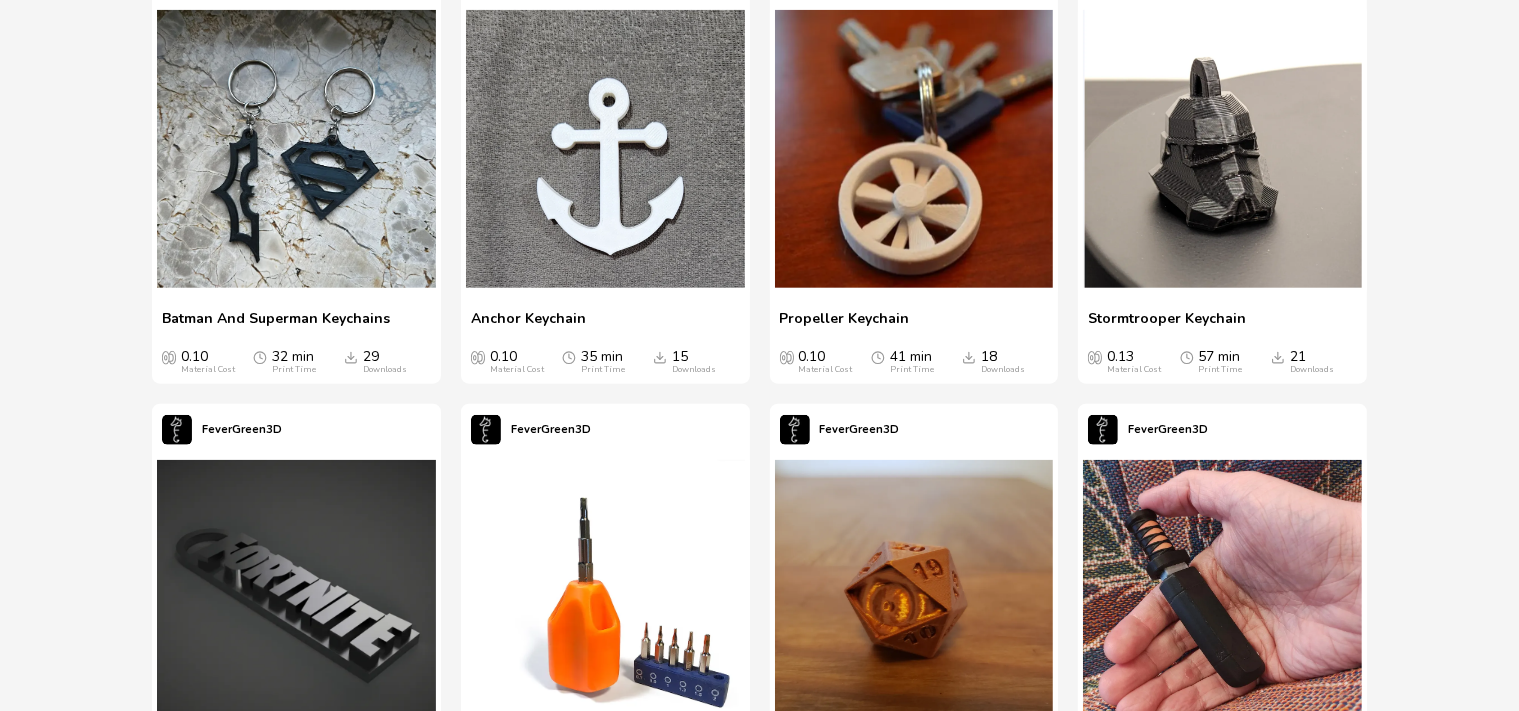 scroll, scrollTop: 2464, scrollLeft: 0, axis: vertical 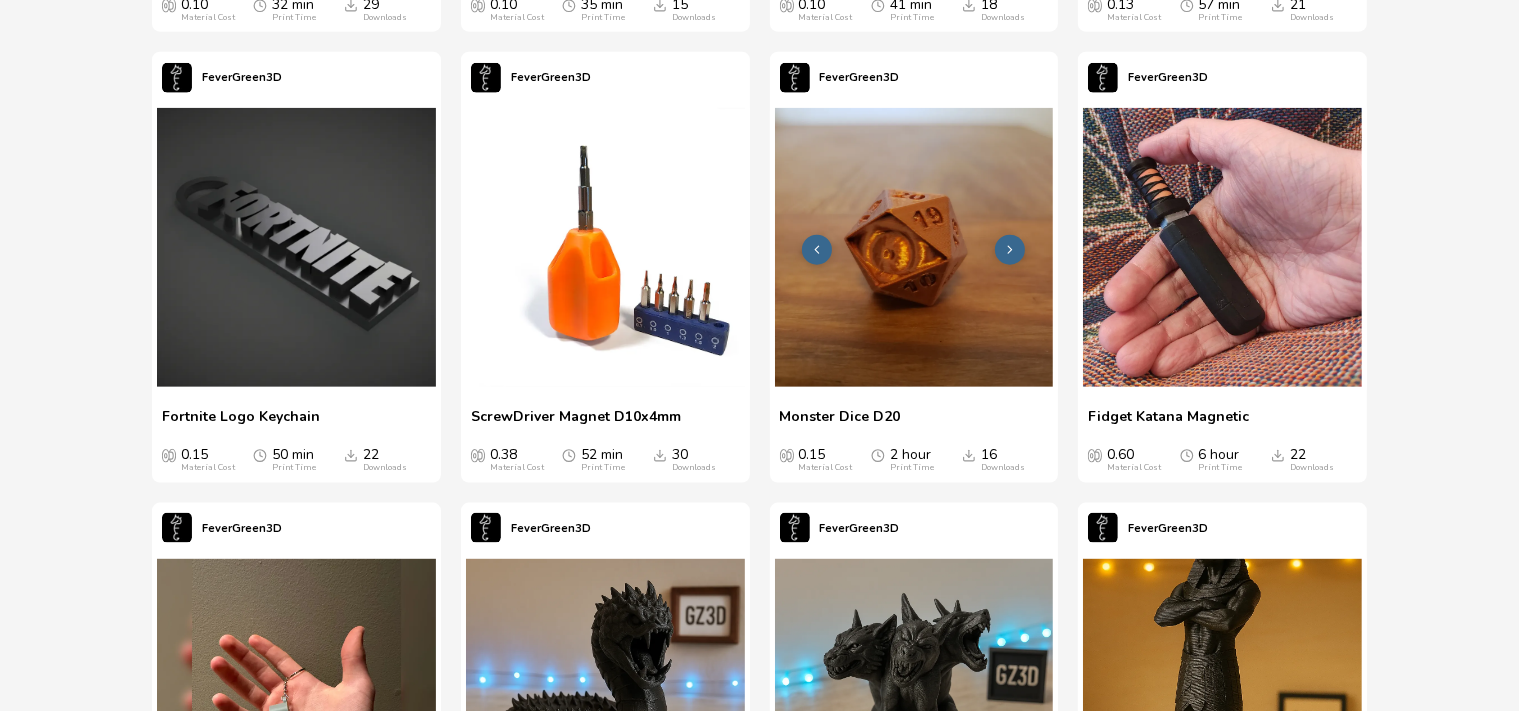 click at bounding box center (914, 247) 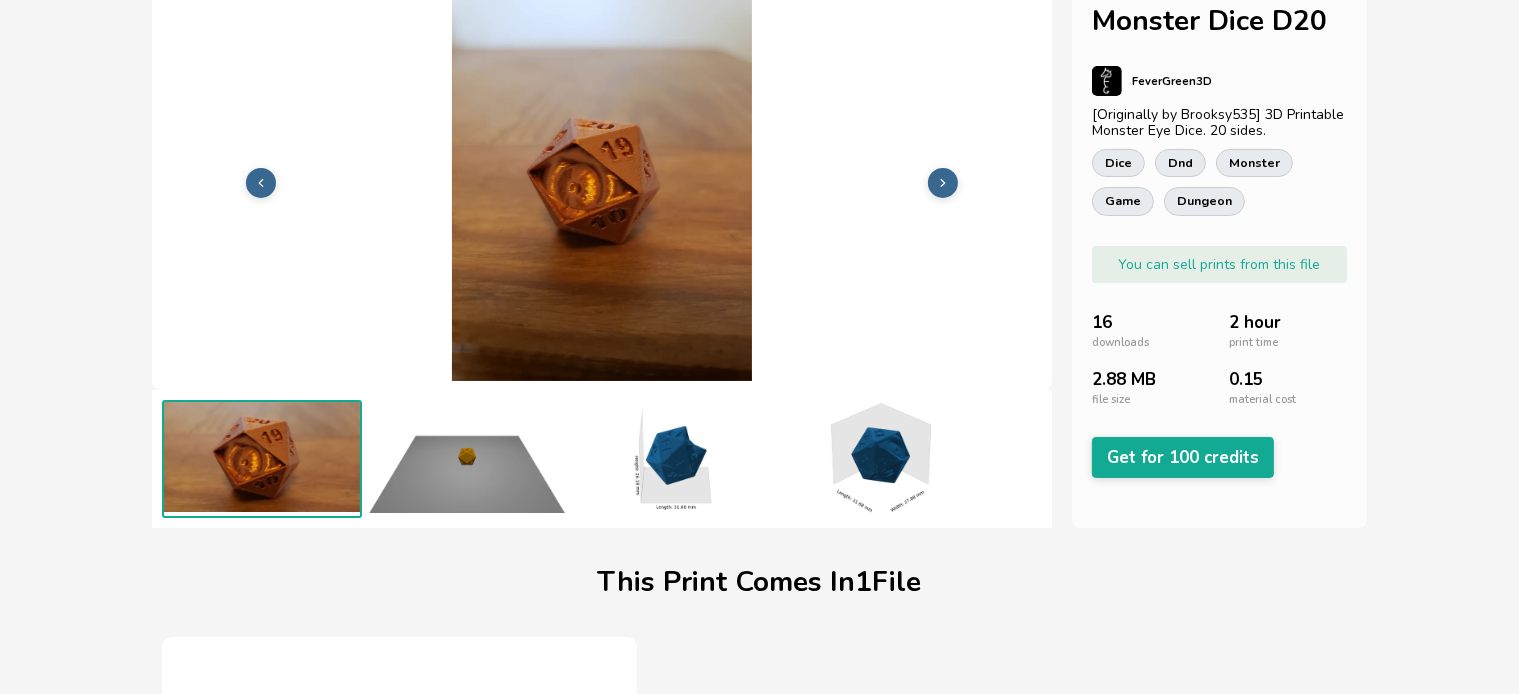 scroll, scrollTop: 0, scrollLeft: 0, axis: both 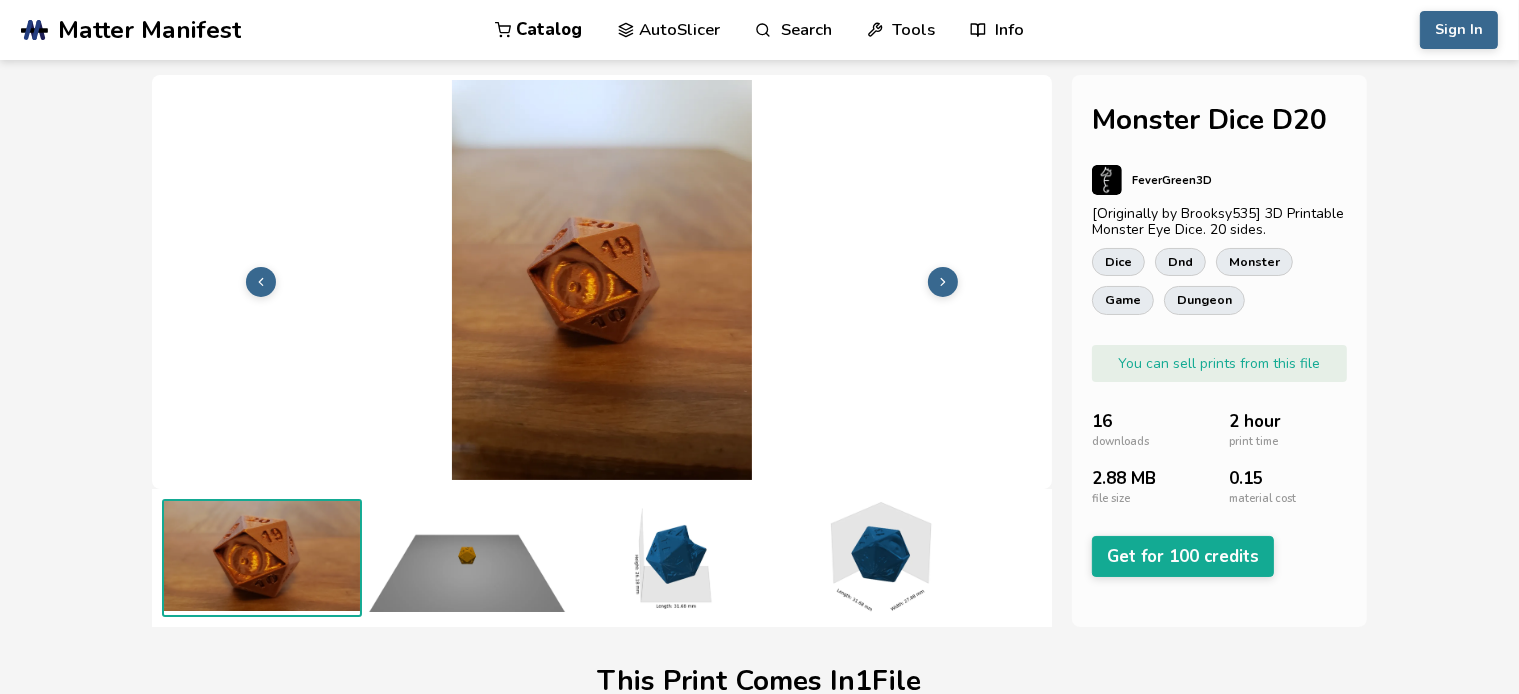 type 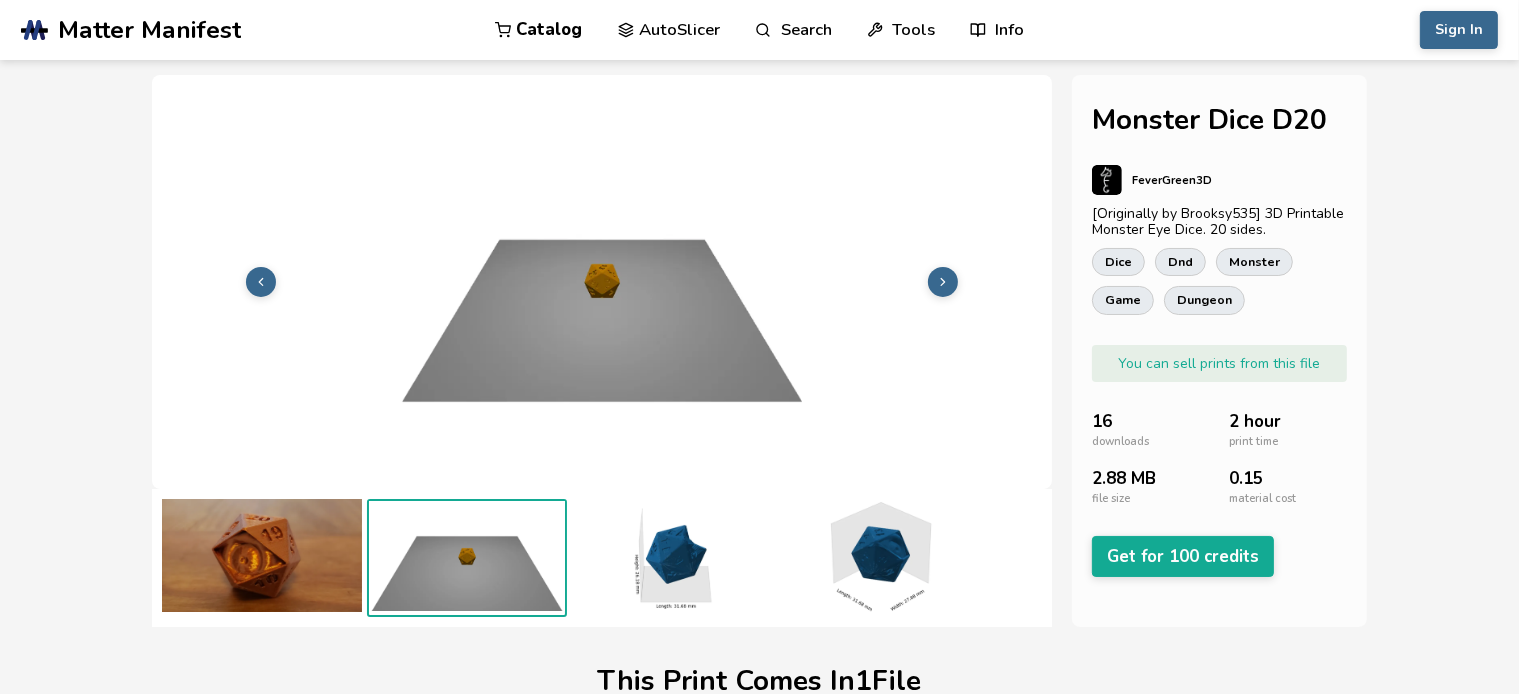 type 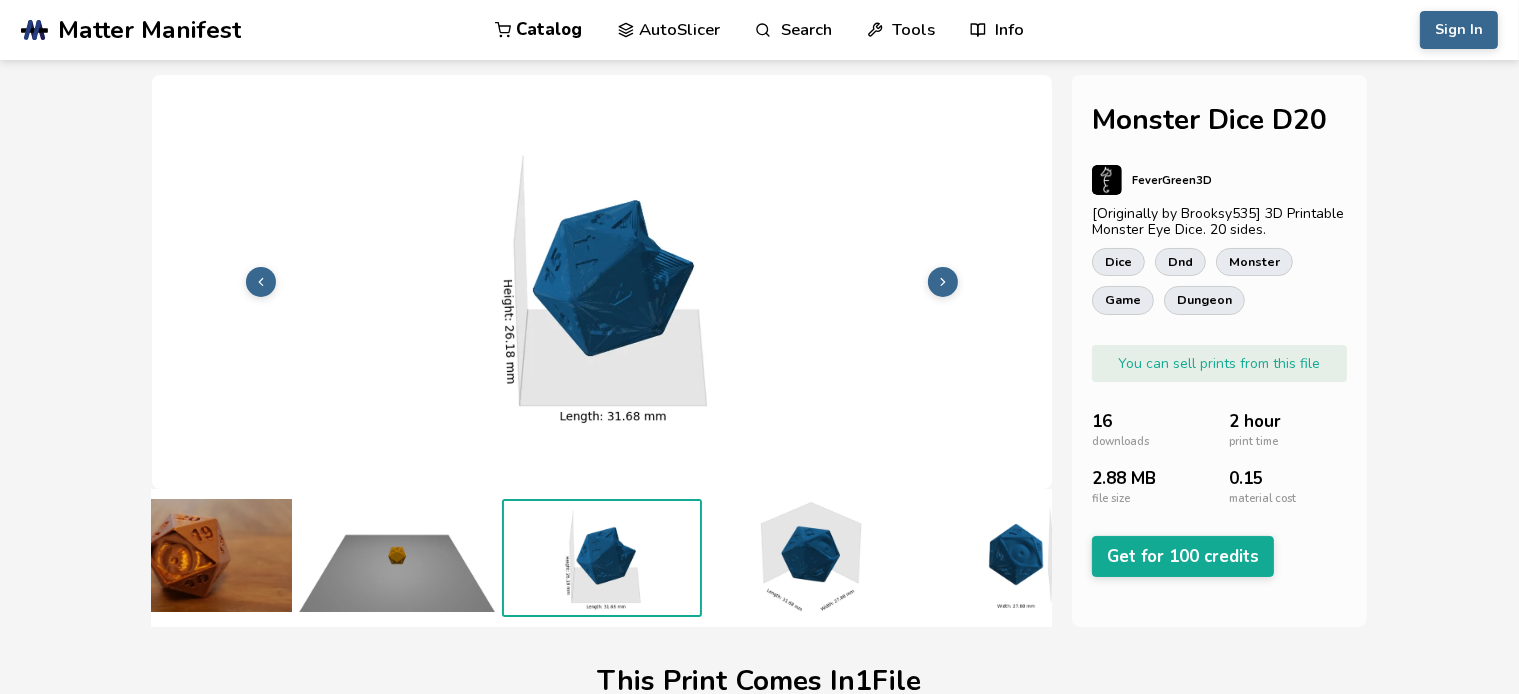 type 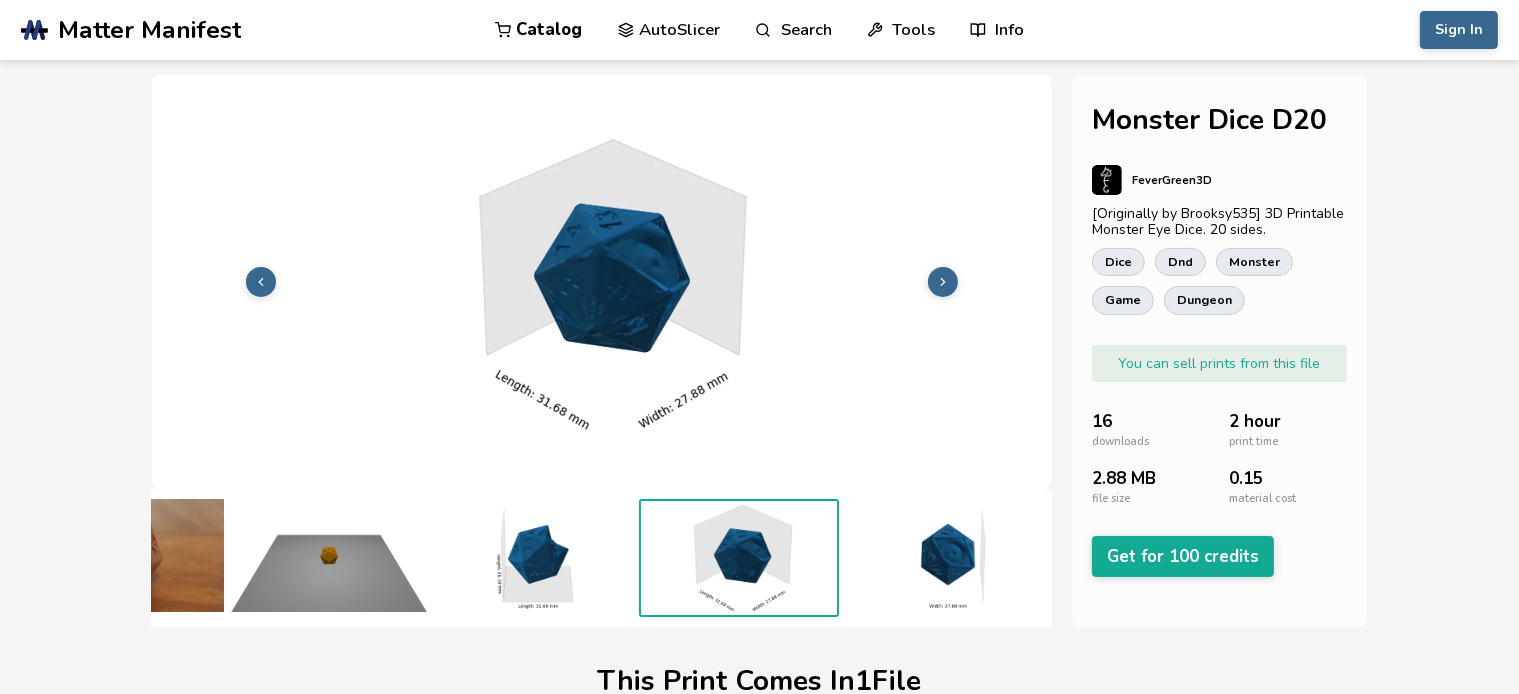 scroll, scrollTop: 0, scrollLeft: 140, axis: horizontal 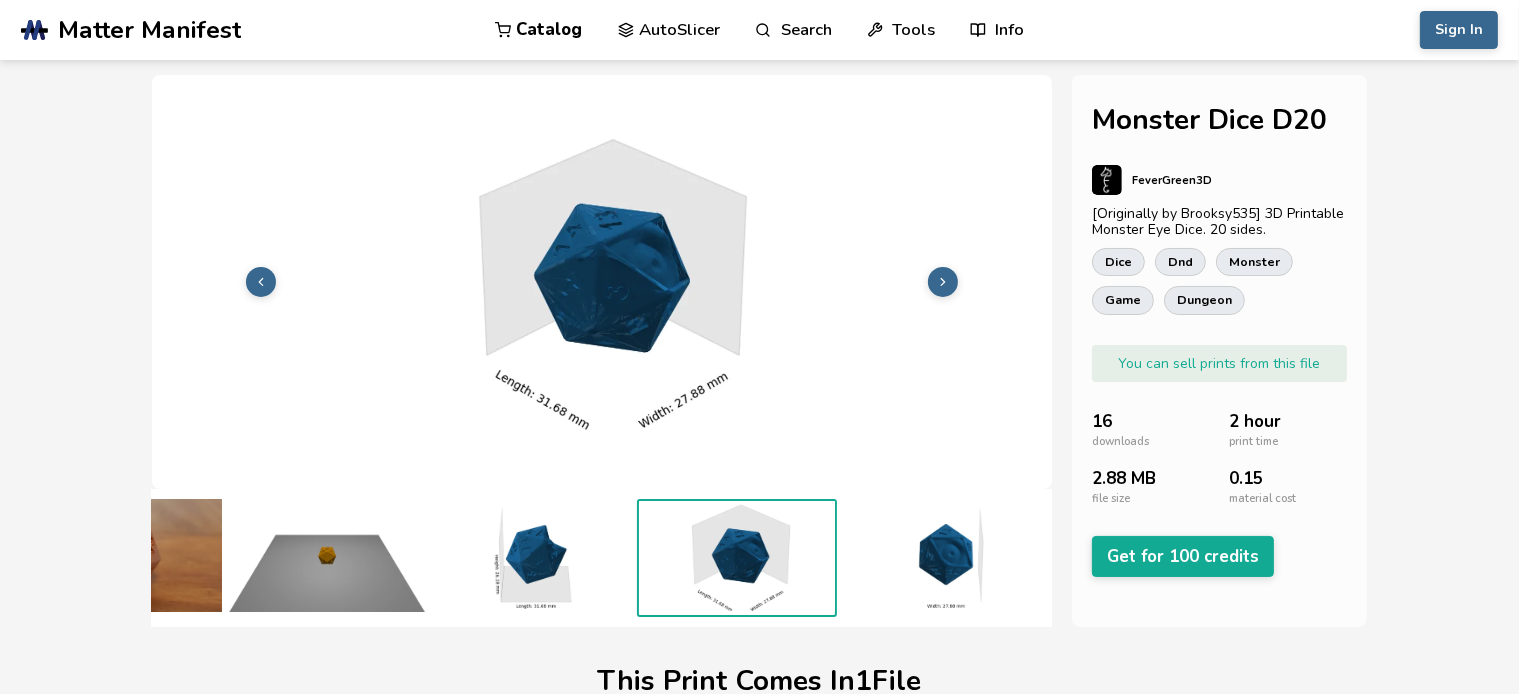 type 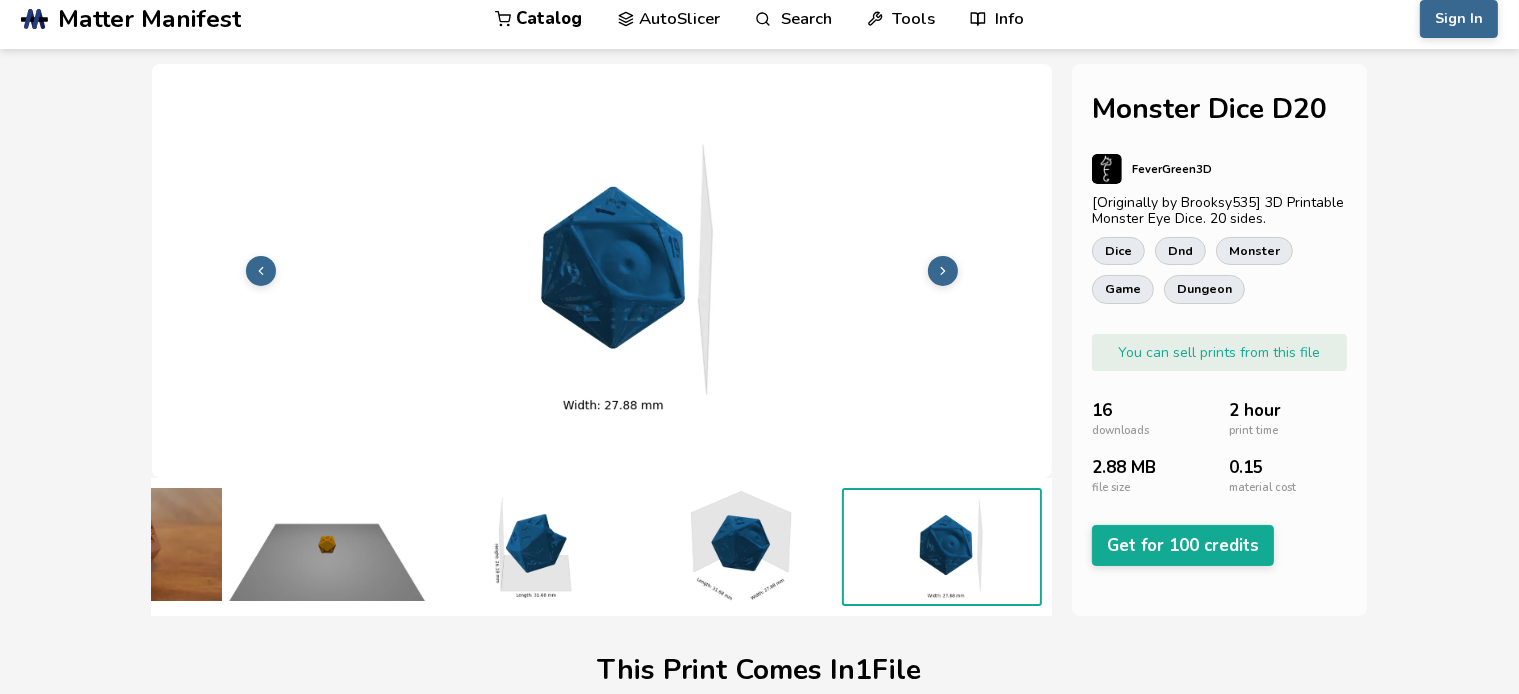 scroll, scrollTop: 0, scrollLeft: 8, axis: horizontal 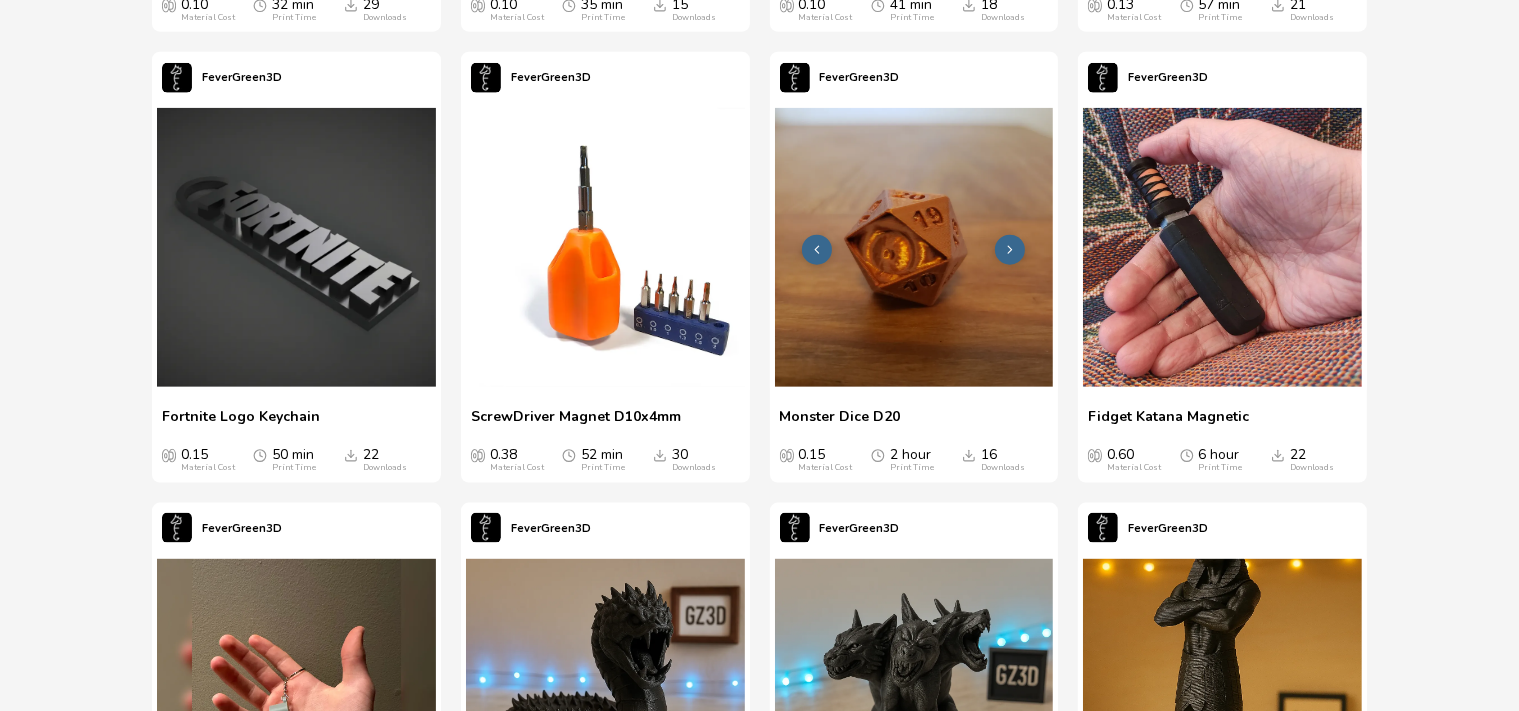 click at bounding box center [914, 247] 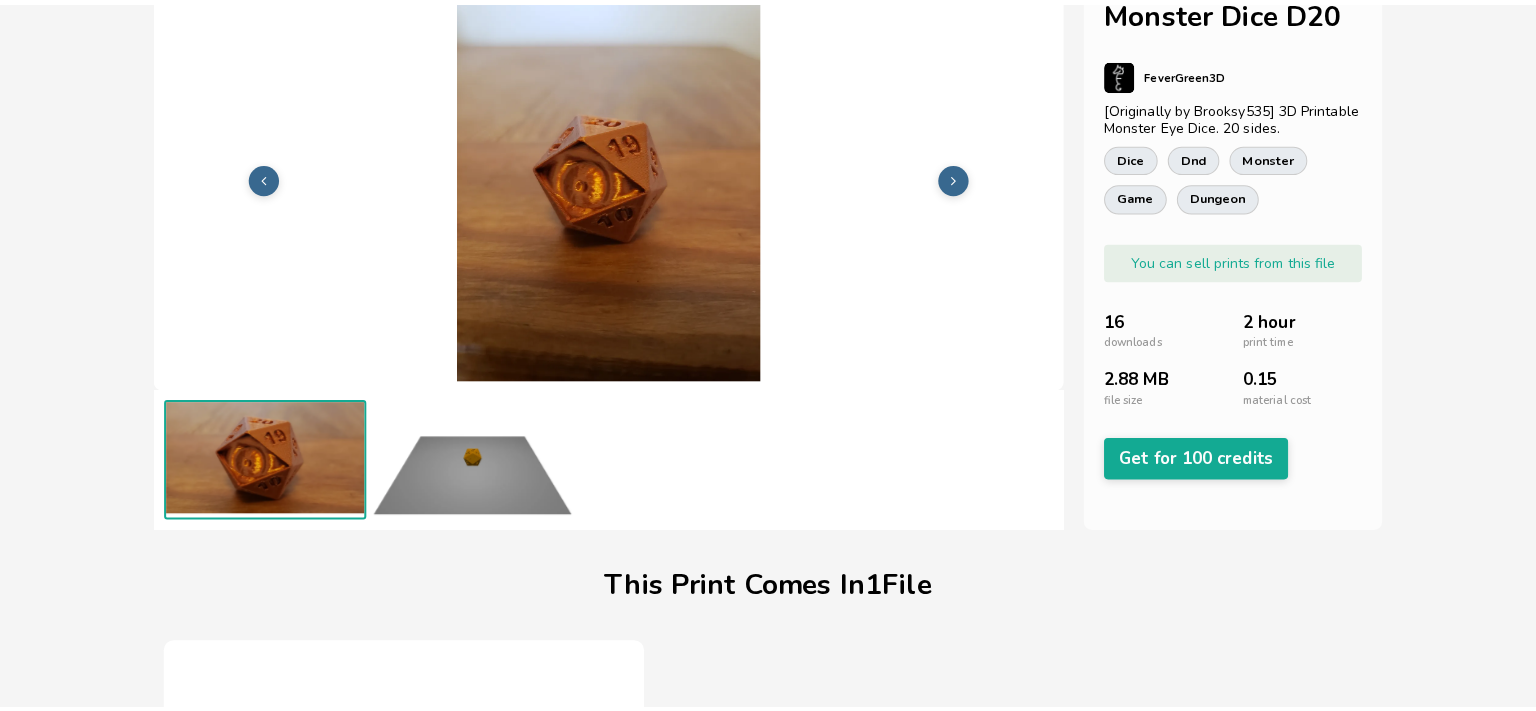 scroll, scrollTop: 0, scrollLeft: 0, axis: both 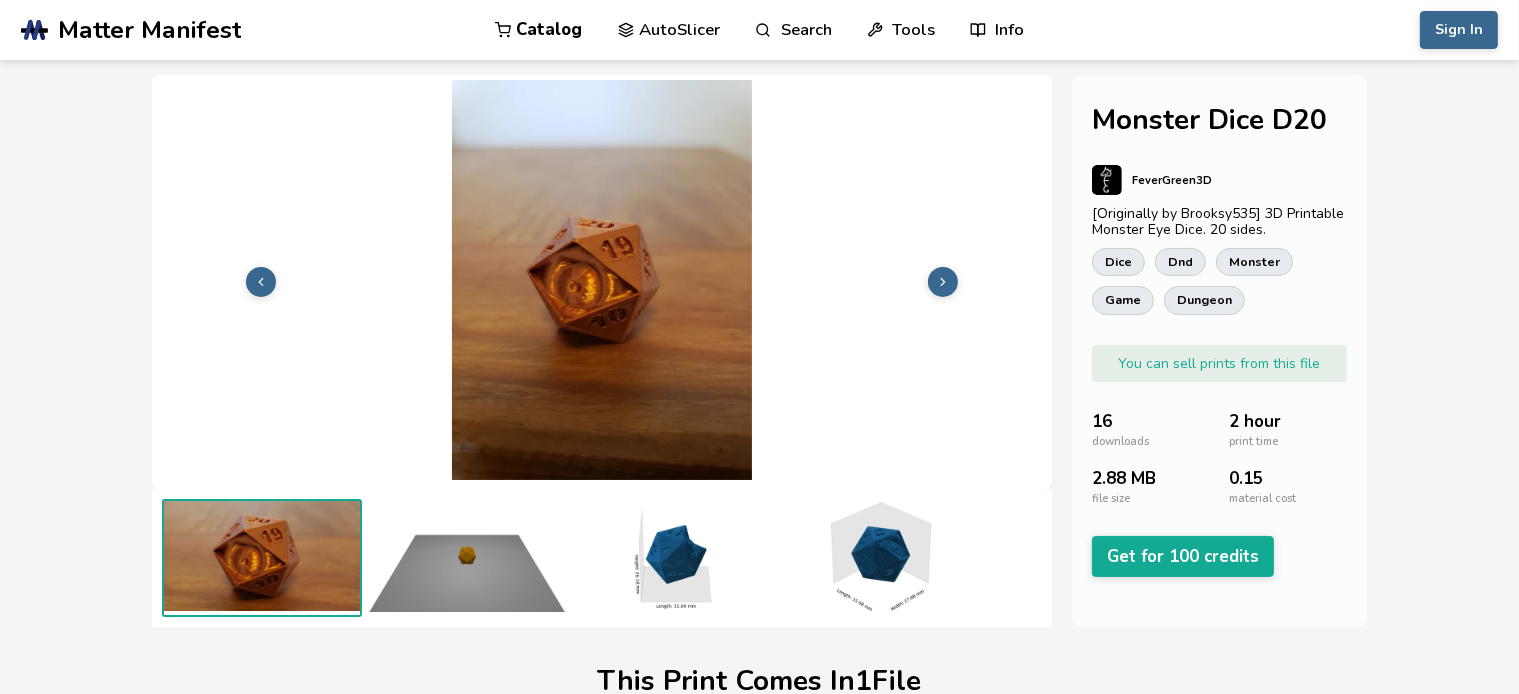 click at bounding box center [602, 280] 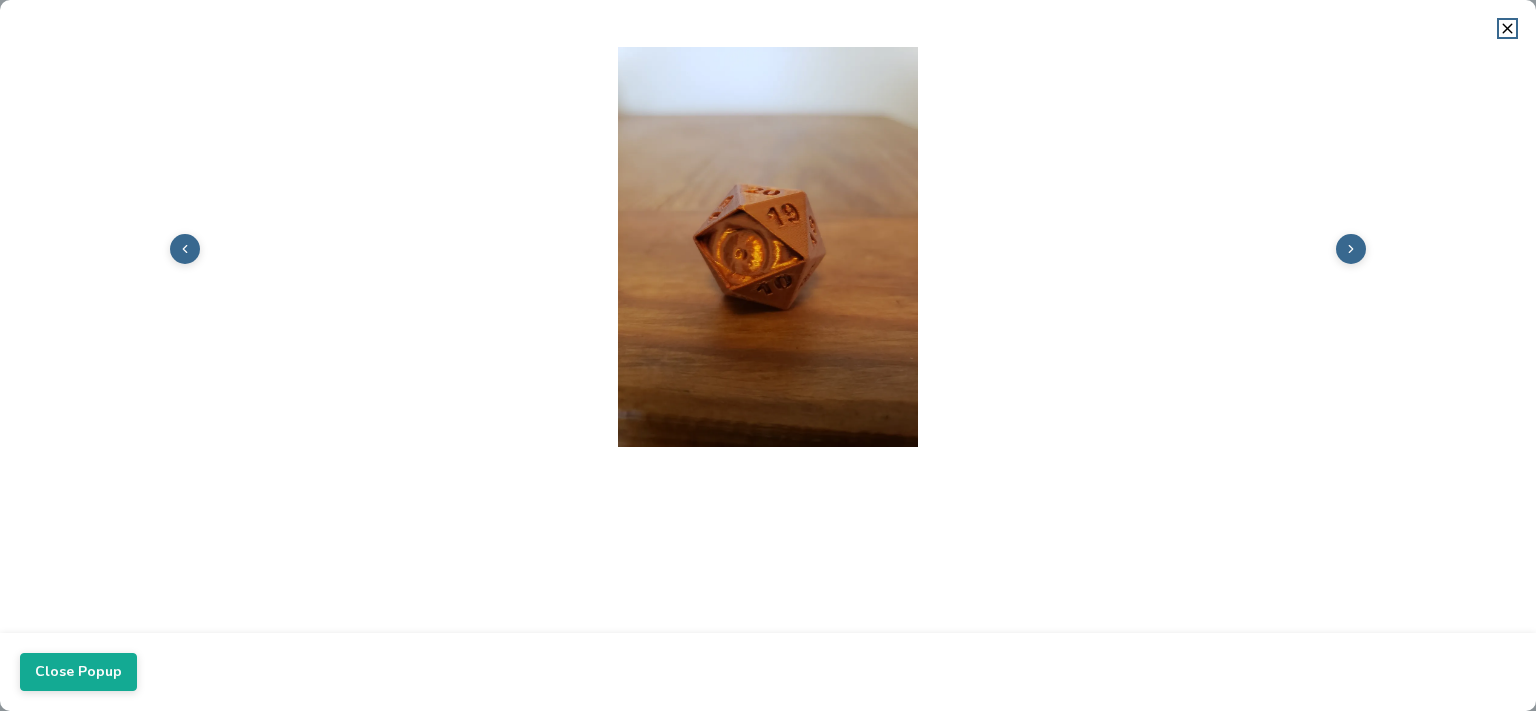 click 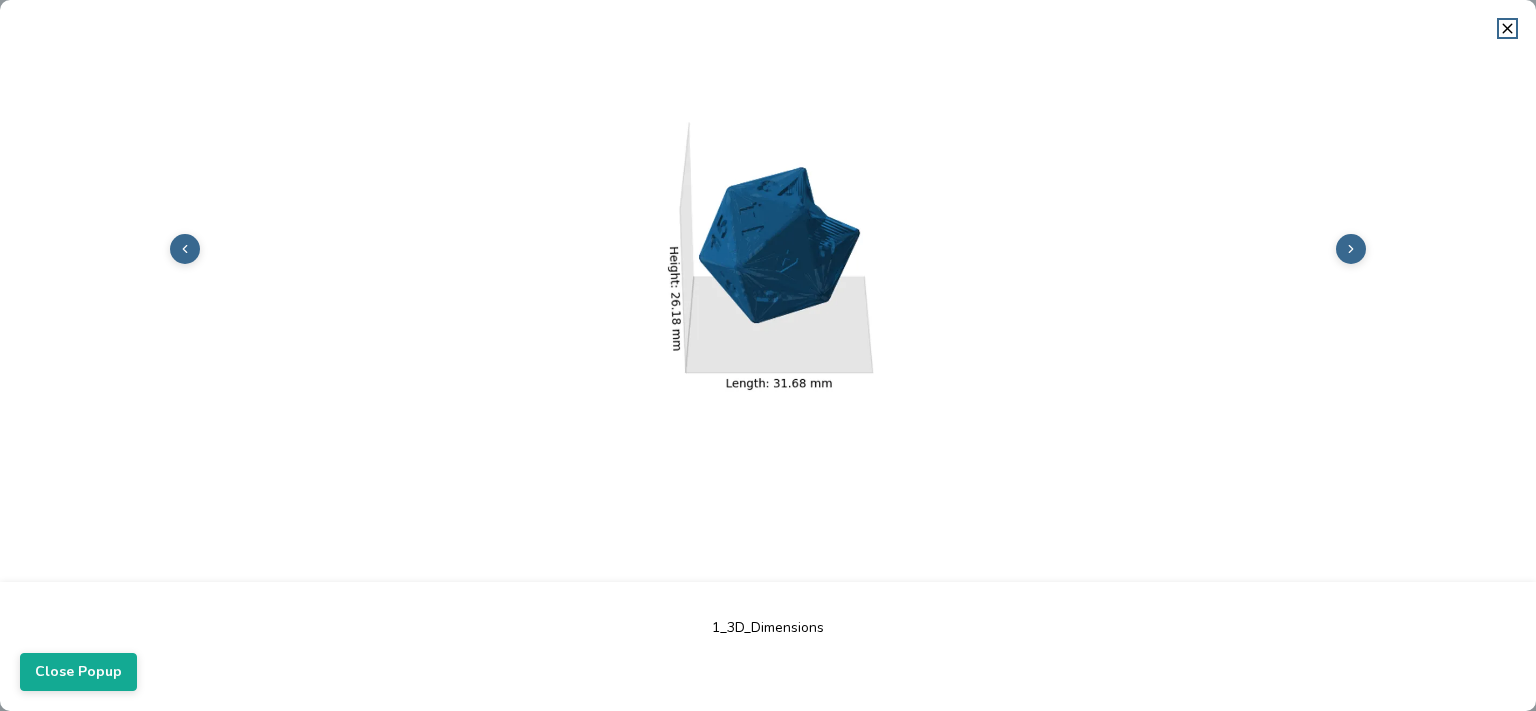 click 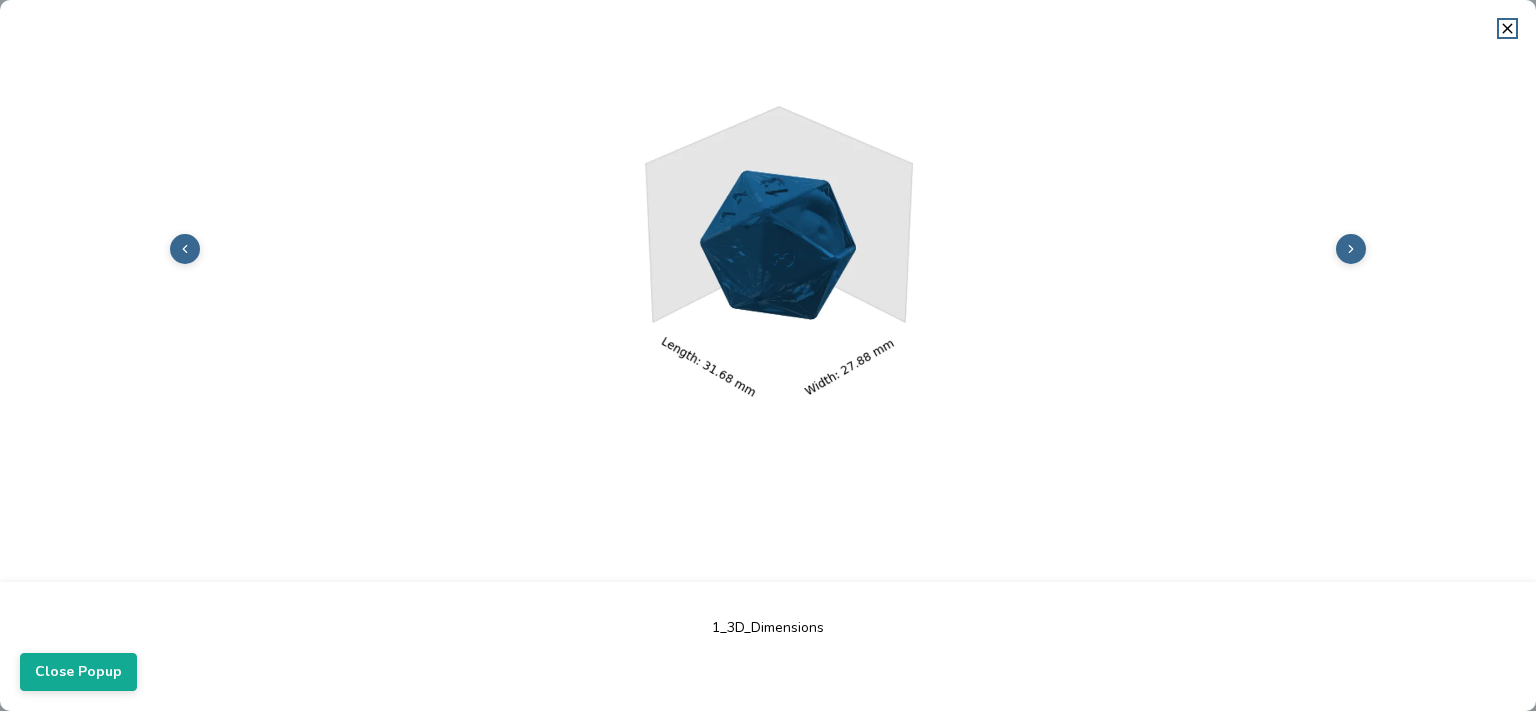 click 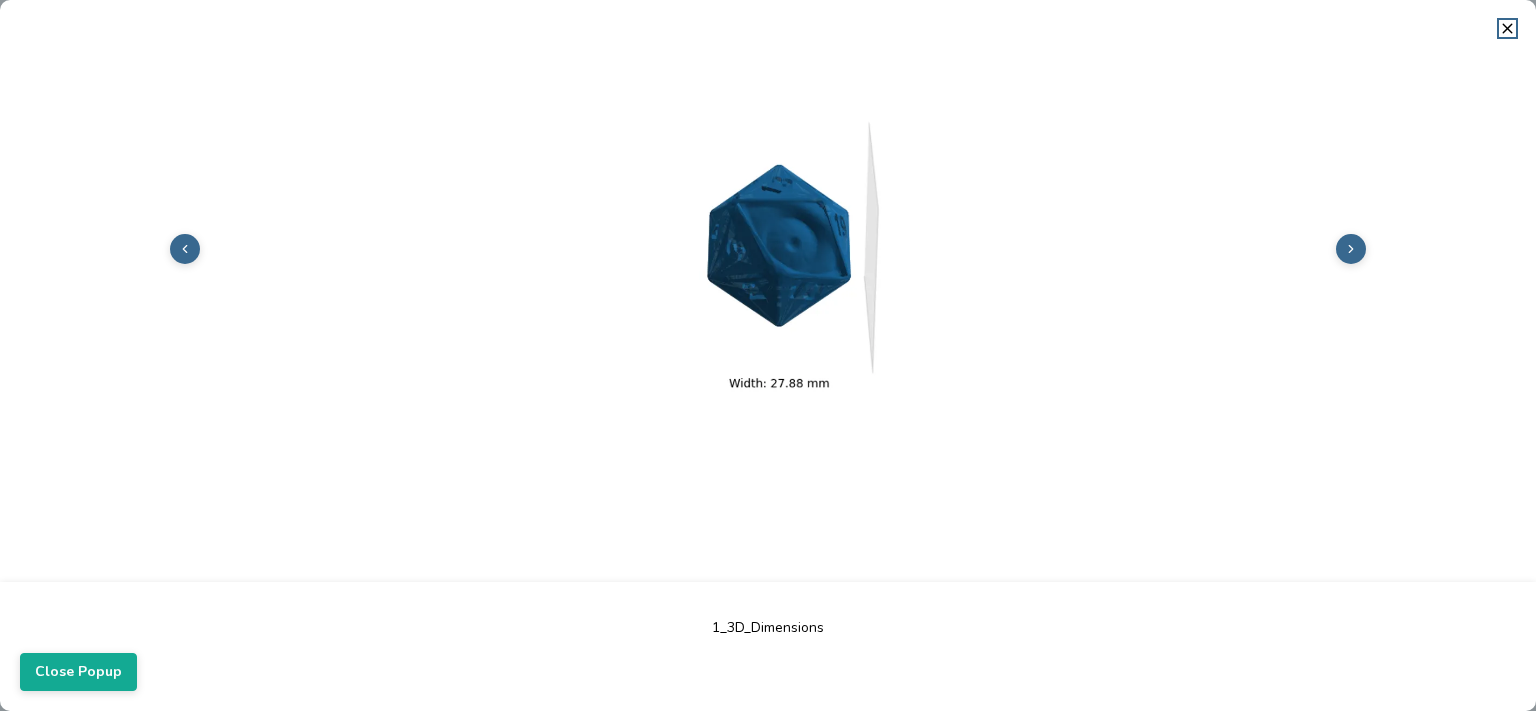 click 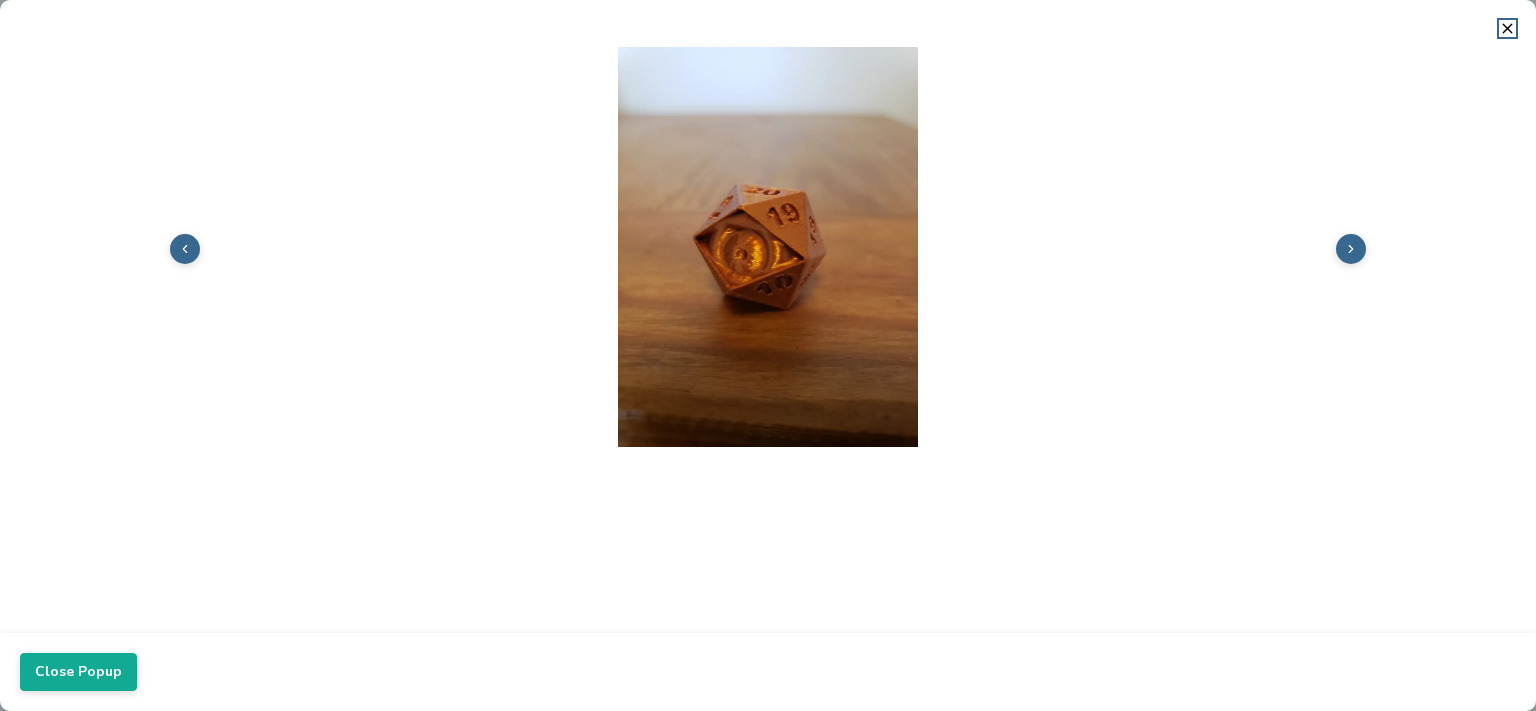 scroll, scrollTop: 0, scrollLeft: 1, axis: horizontal 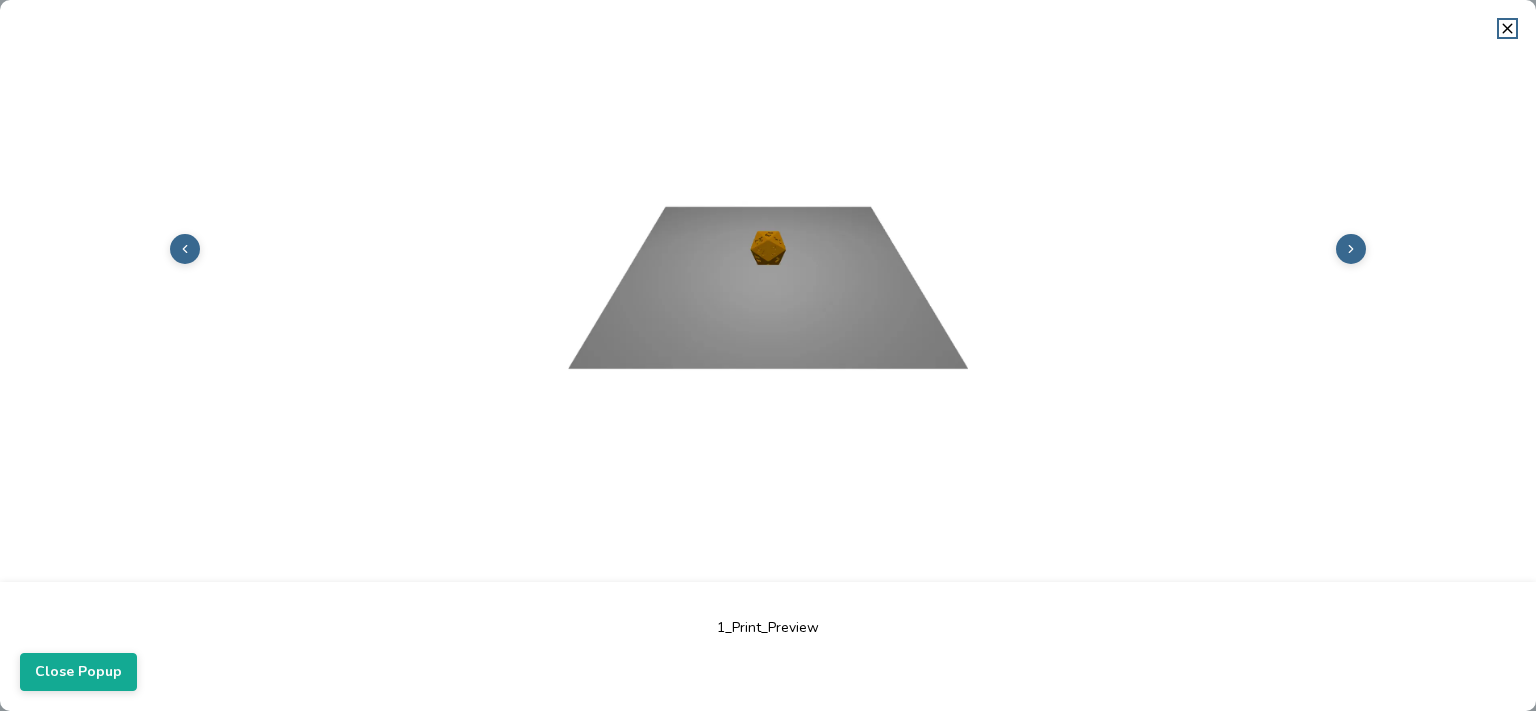 click 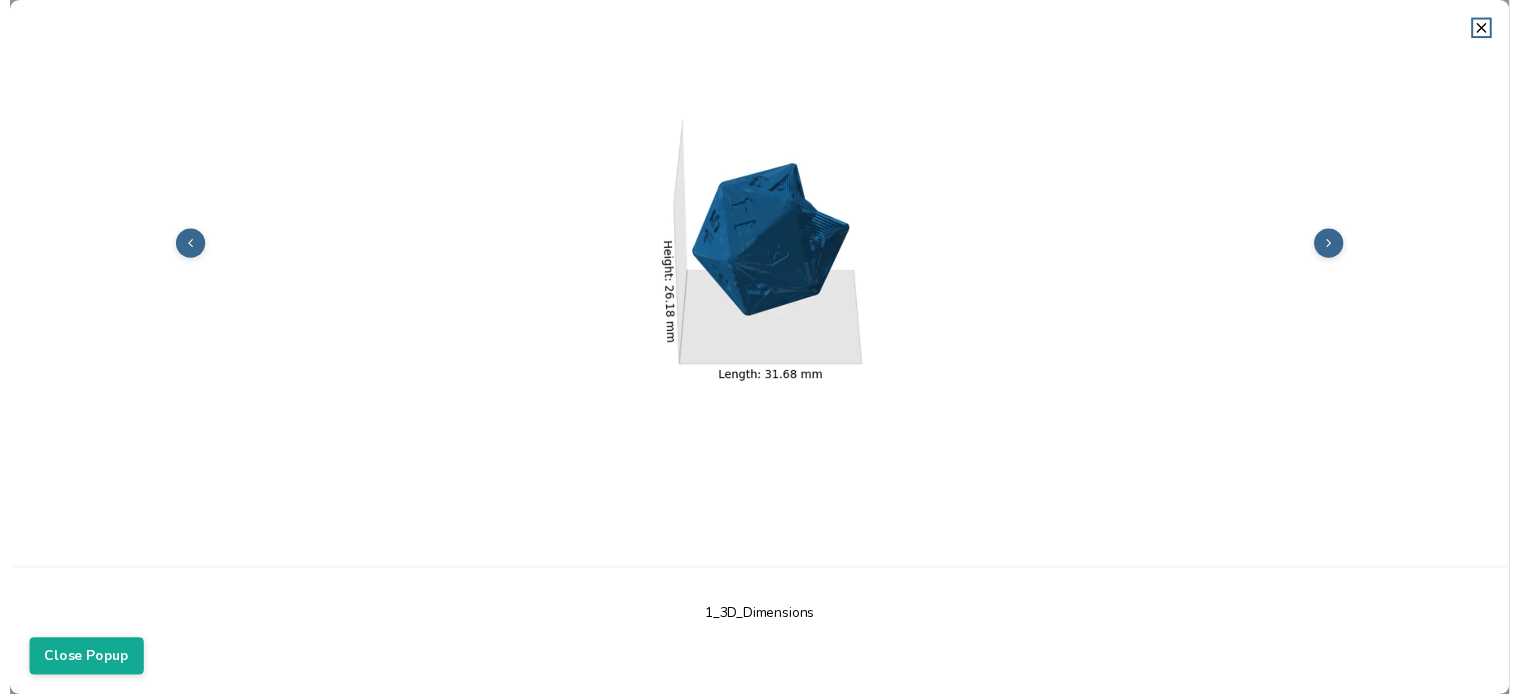 scroll, scrollTop: 0, scrollLeft: 70, axis: horizontal 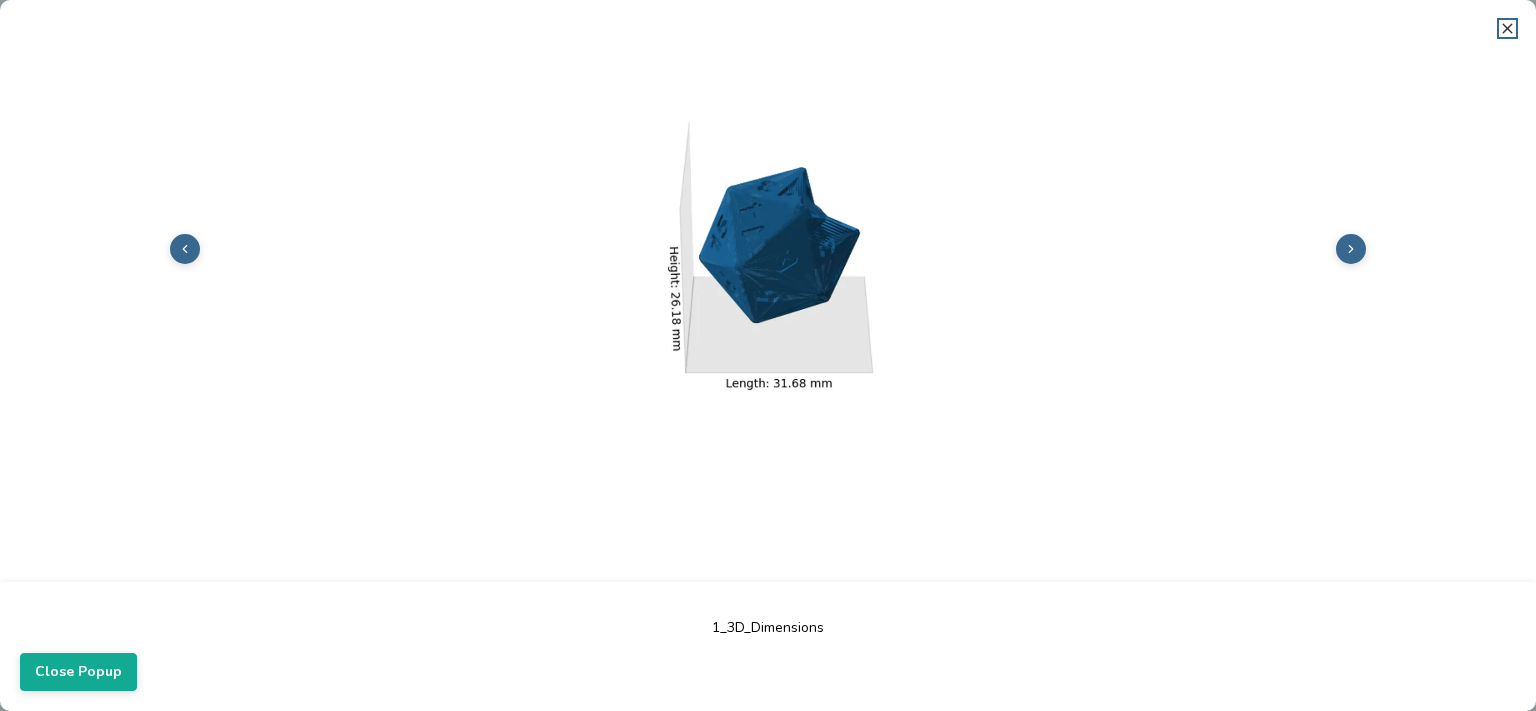 click 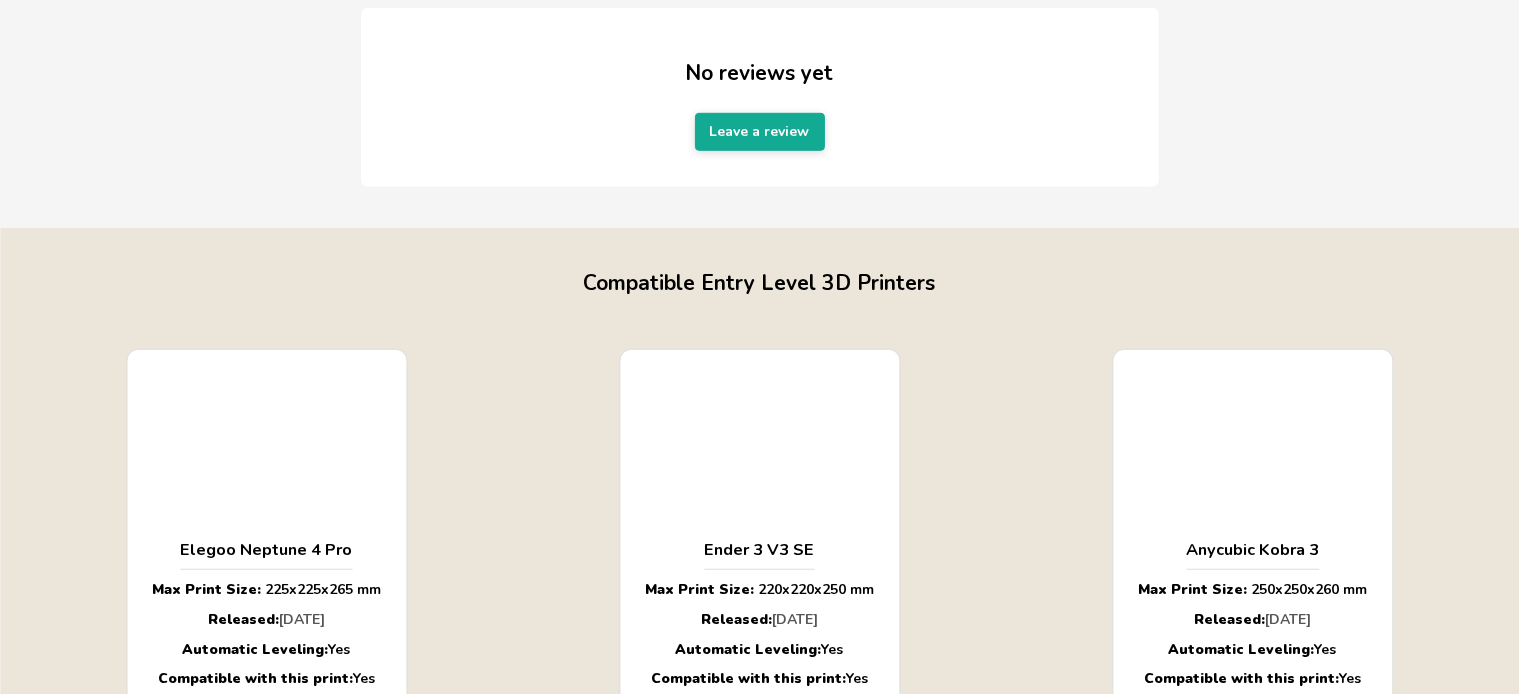 scroll, scrollTop: 0, scrollLeft: 0, axis: both 